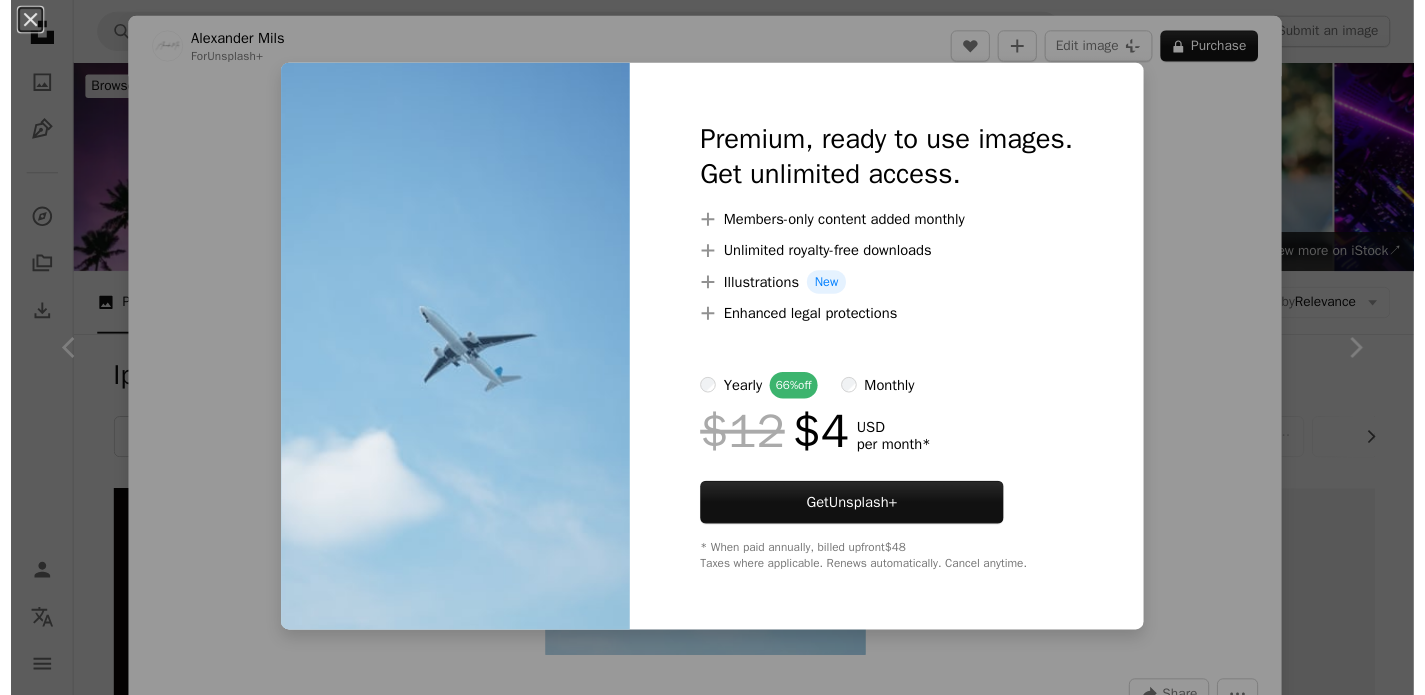 scroll, scrollTop: 4744, scrollLeft: 0, axis: vertical 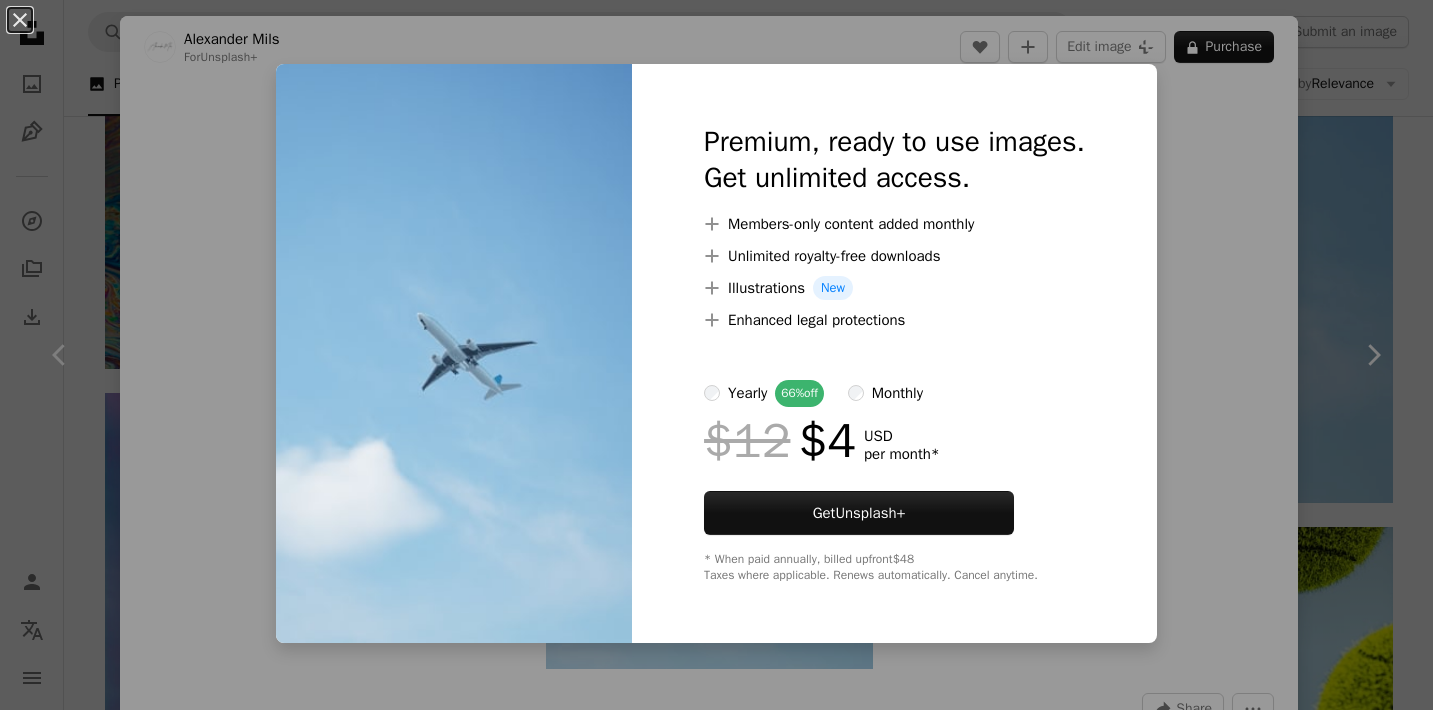 click at bounding box center (454, 353) 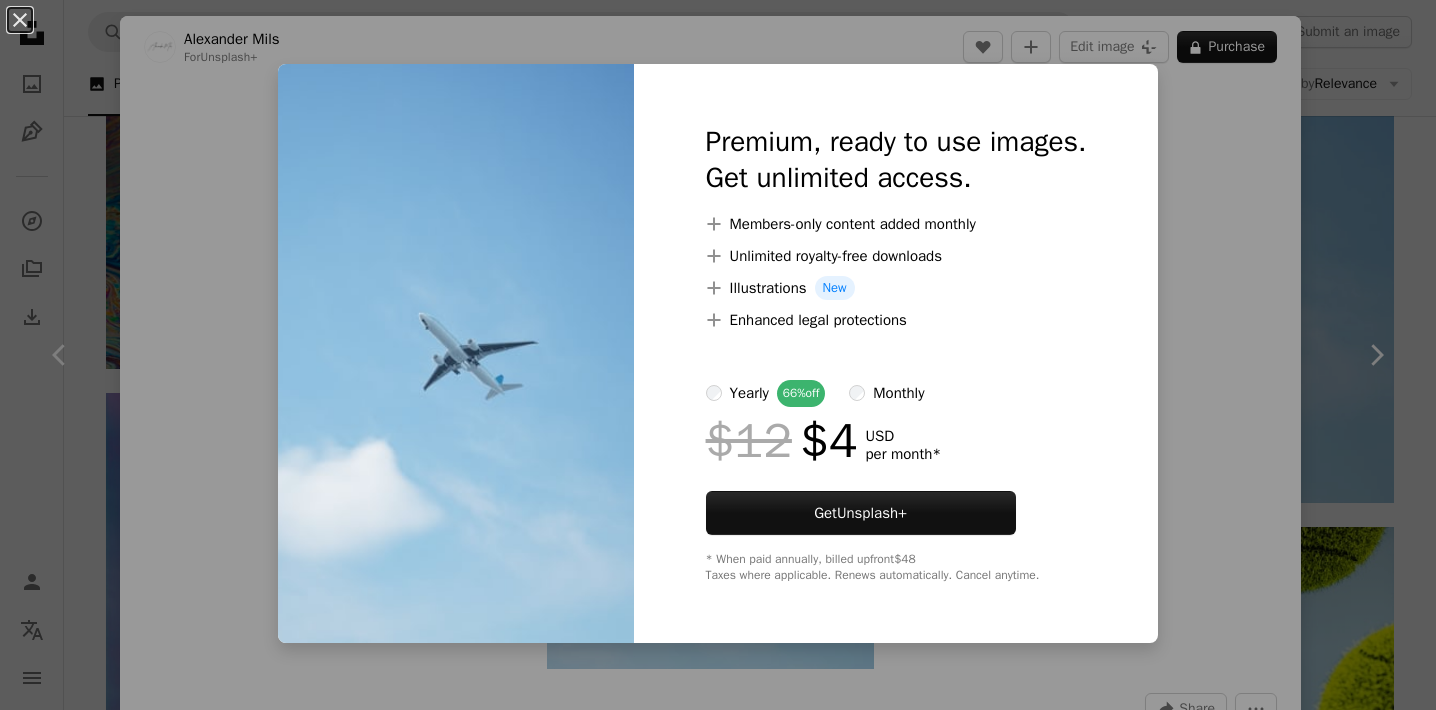 click at bounding box center [456, 353] 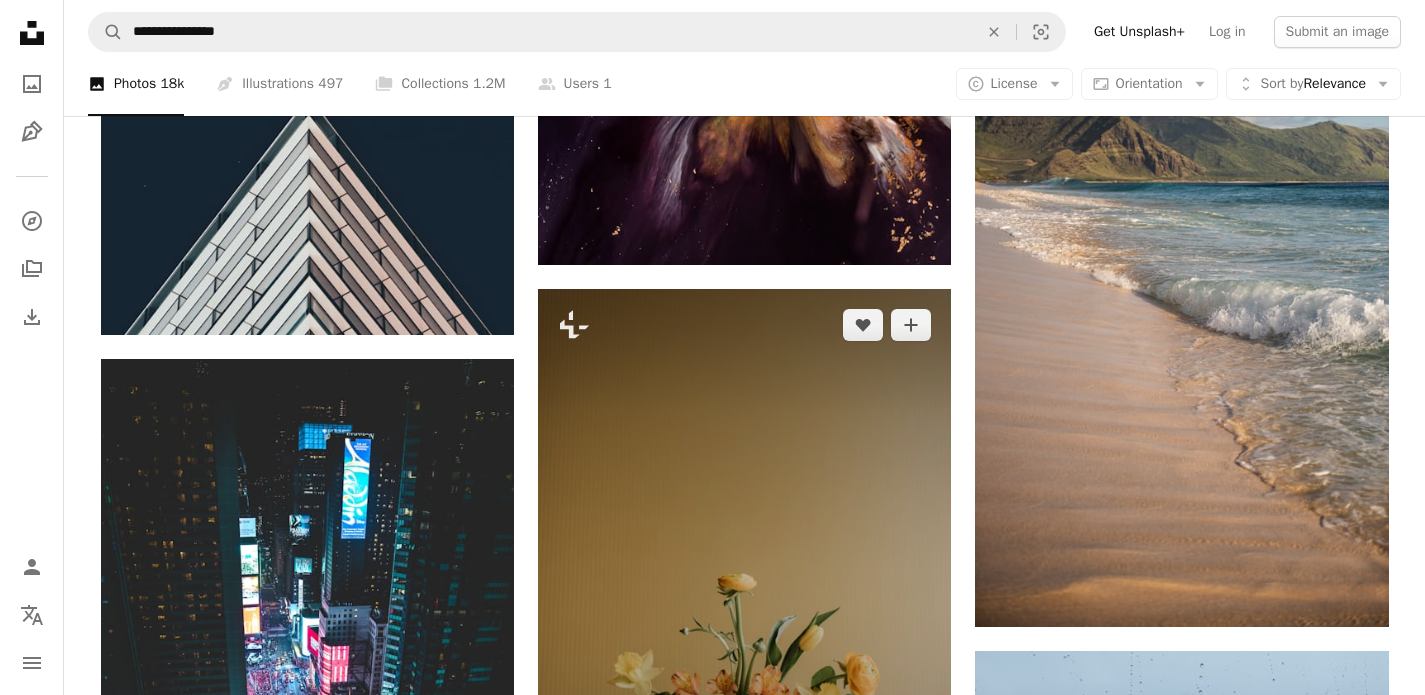 scroll, scrollTop: 7920, scrollLeft: 0, axis: vertical 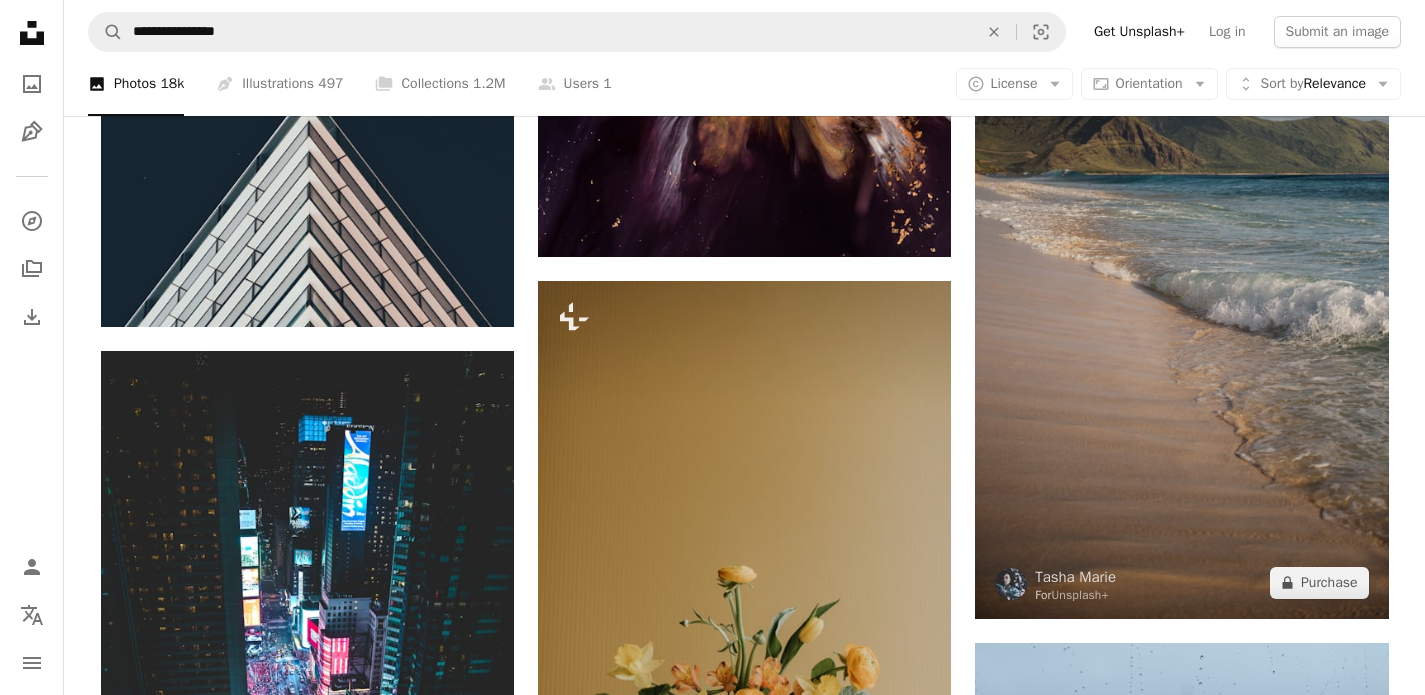 click at bounding box center [1181, 308] 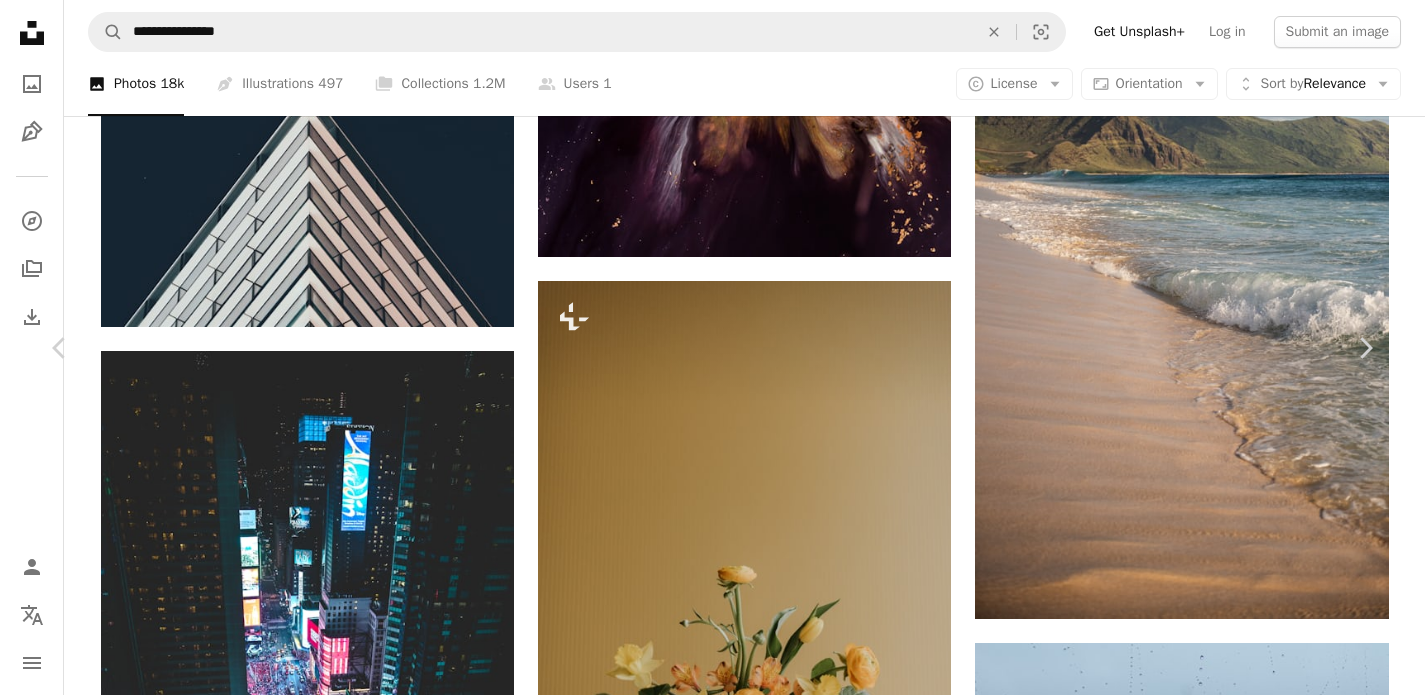 click on "An X shape" at bounding box center [20, 20] 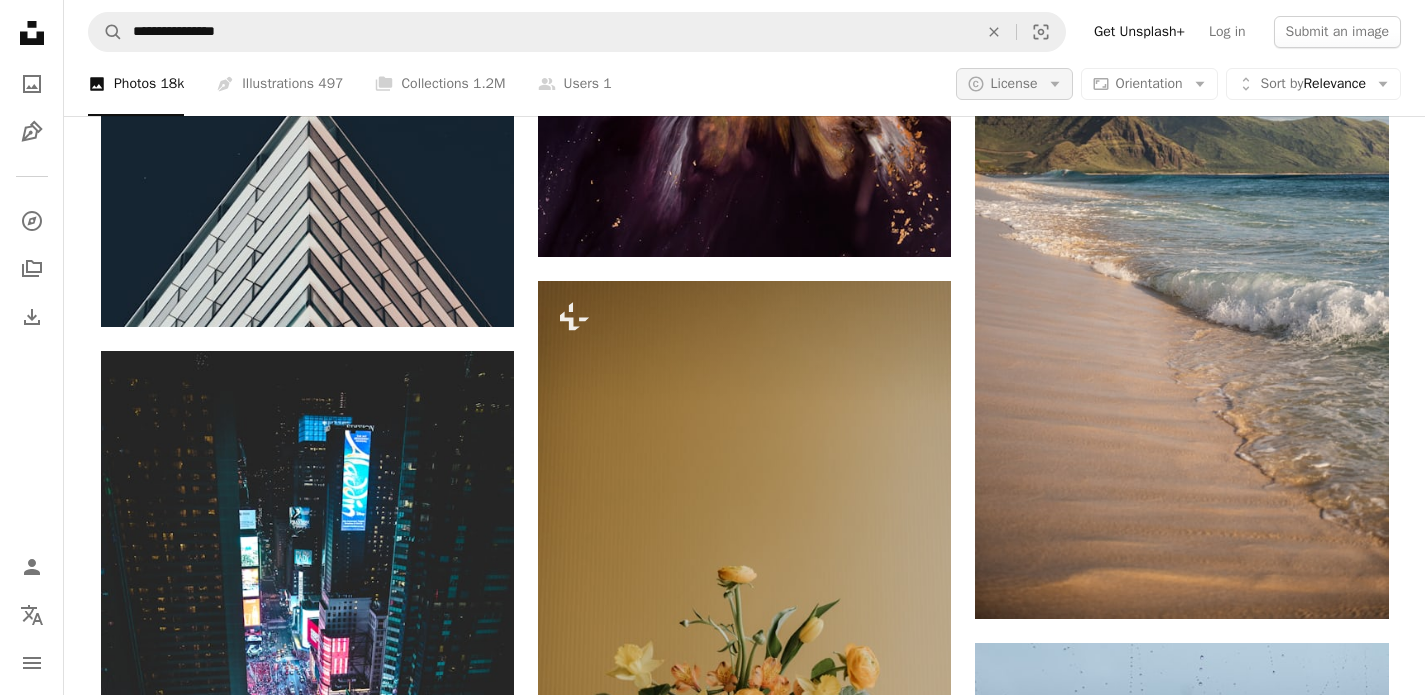 click on "A copyright icon © License Arrow down" at bounding box center (1014, 84) 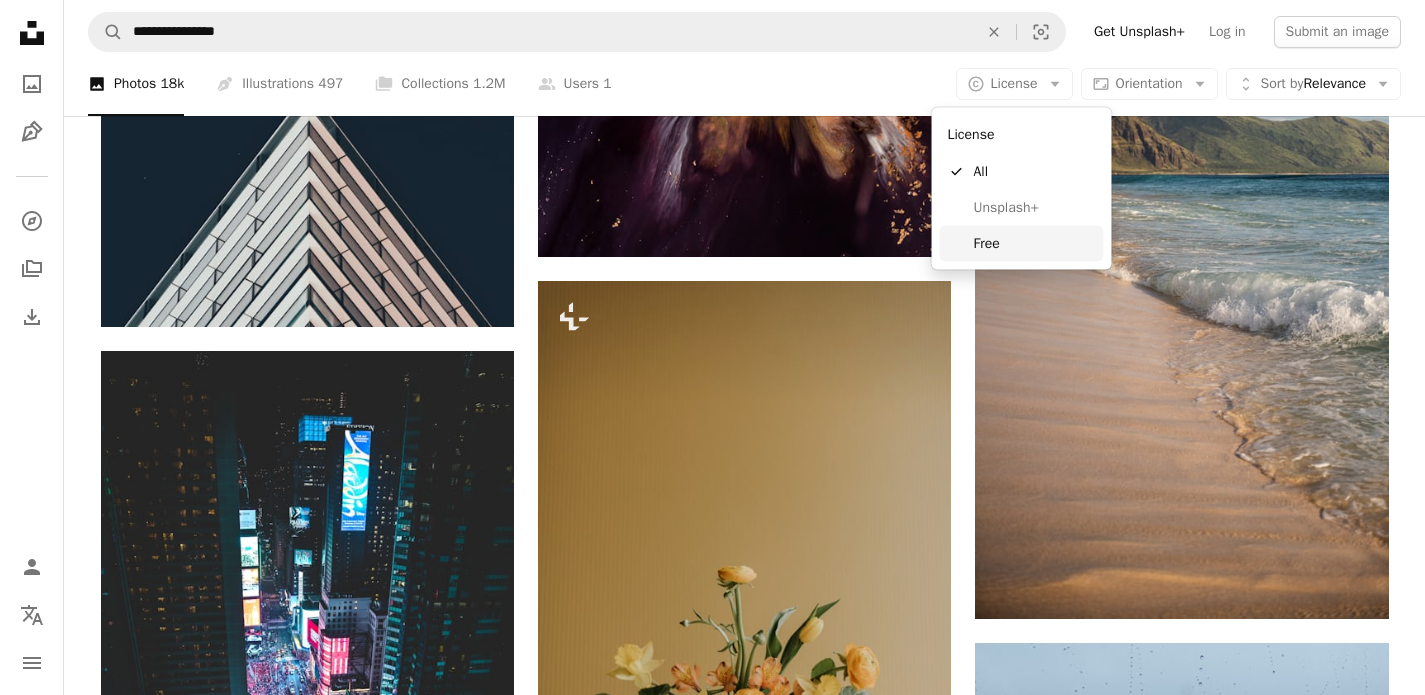 click on "Free" at bounding box center (1035, 243) 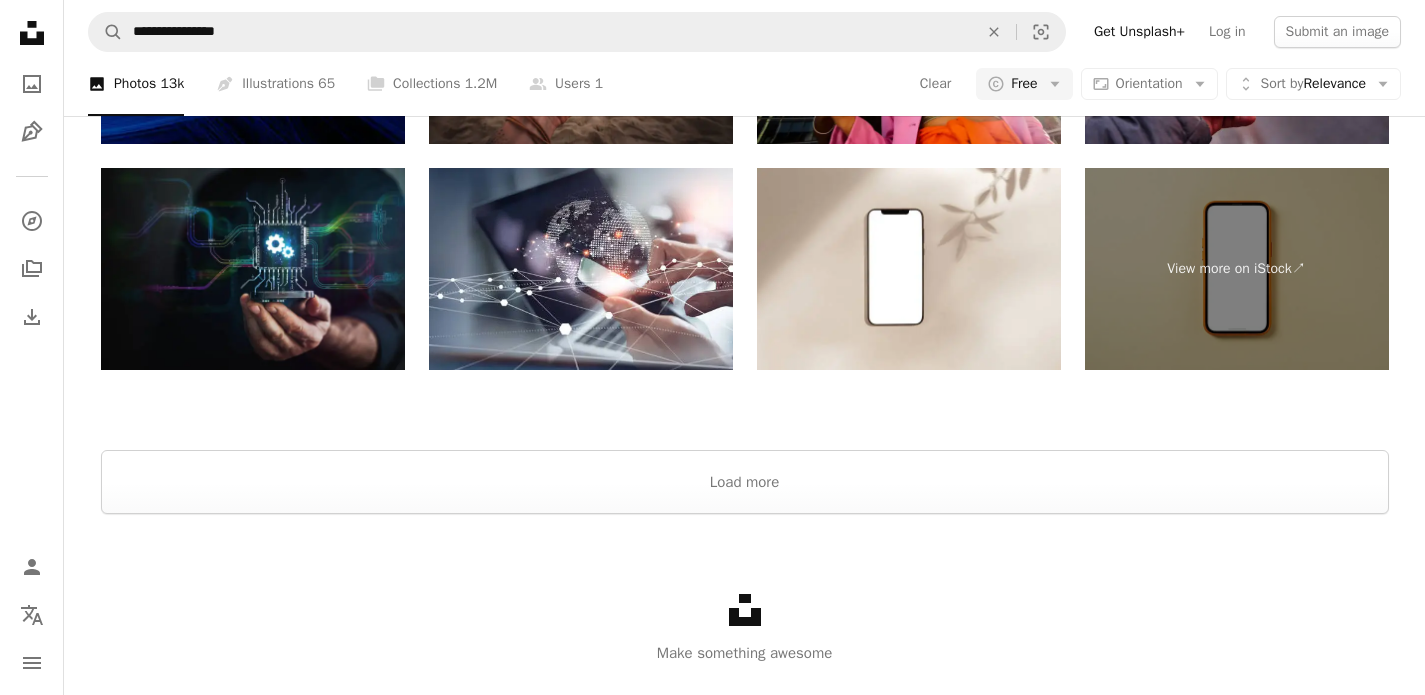 scroll, scrollTop: 5922, scrollLeft: 0, axis: vertical 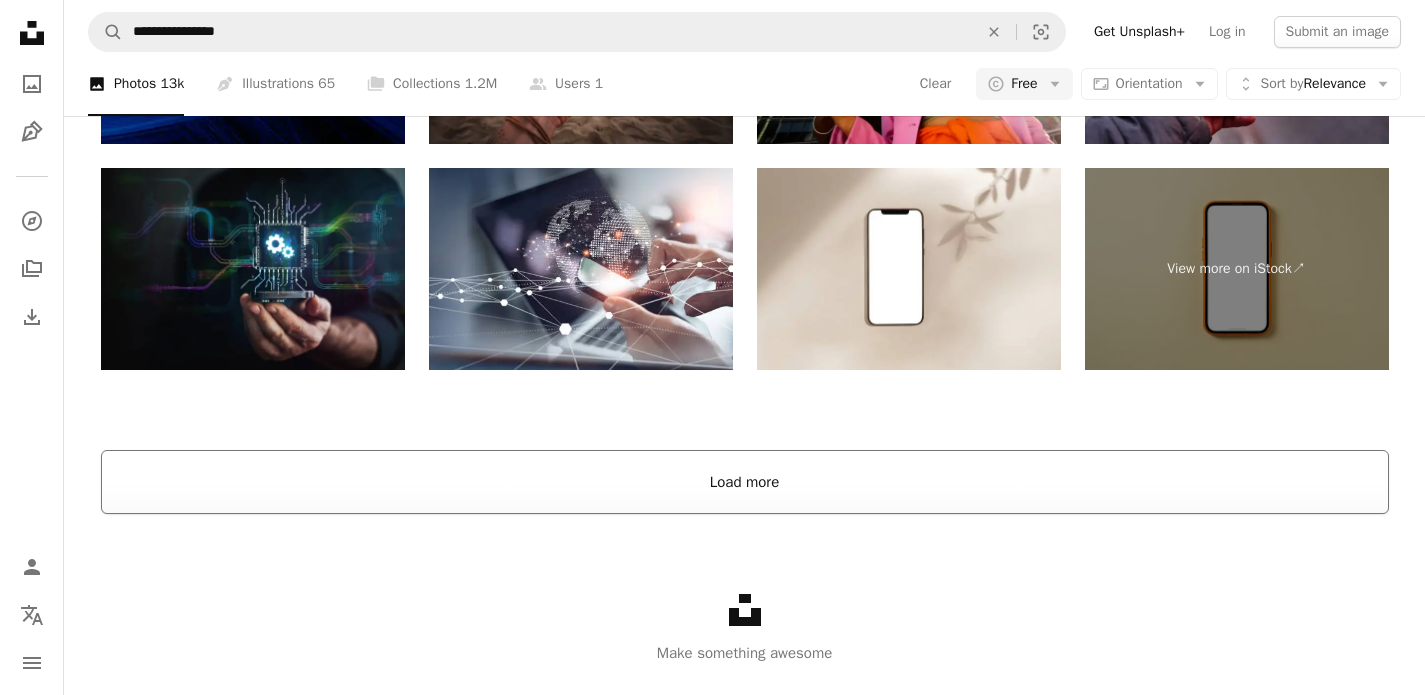click on "Load more" at bounding box center [745, 482] 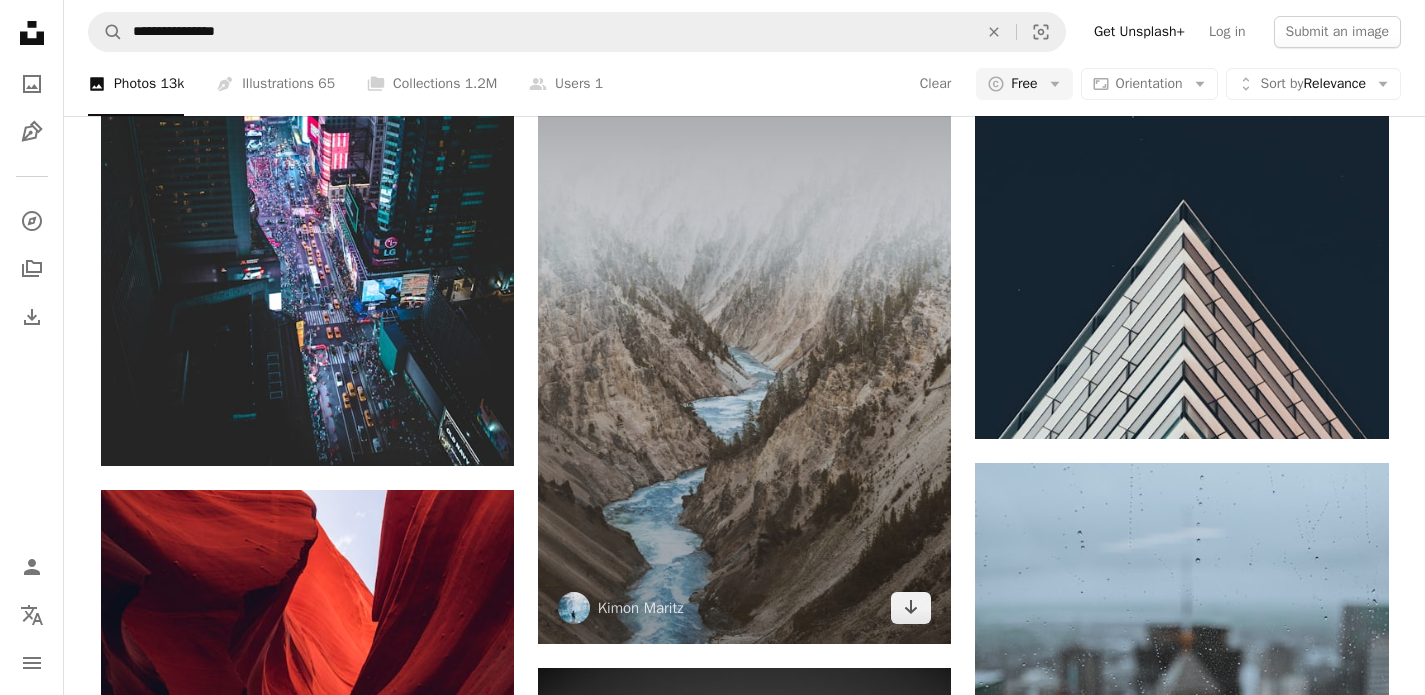 scroll, scrollTop: 5891, scrollLeft: 0, axis: vertical 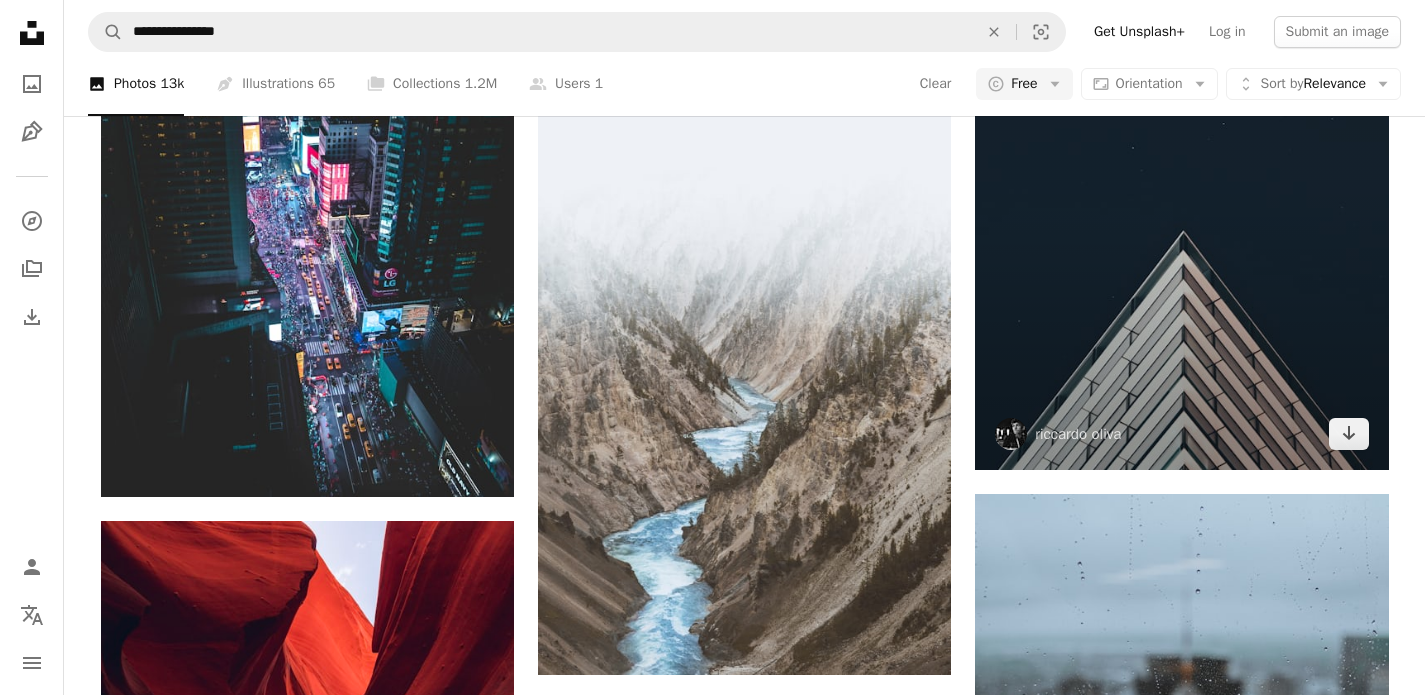 click at bounding box center (1181, 160) 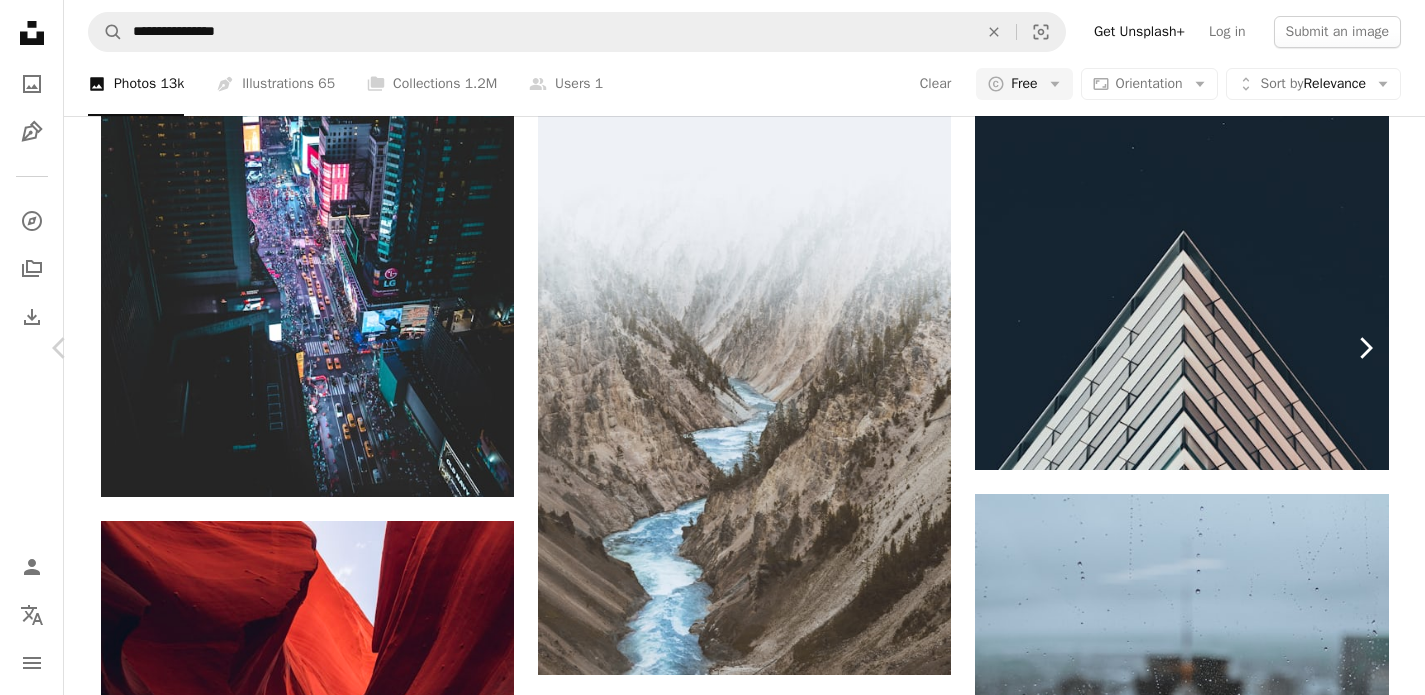 scroll, scrollTop: 8643, scrollLeft: 0, axis: vertical 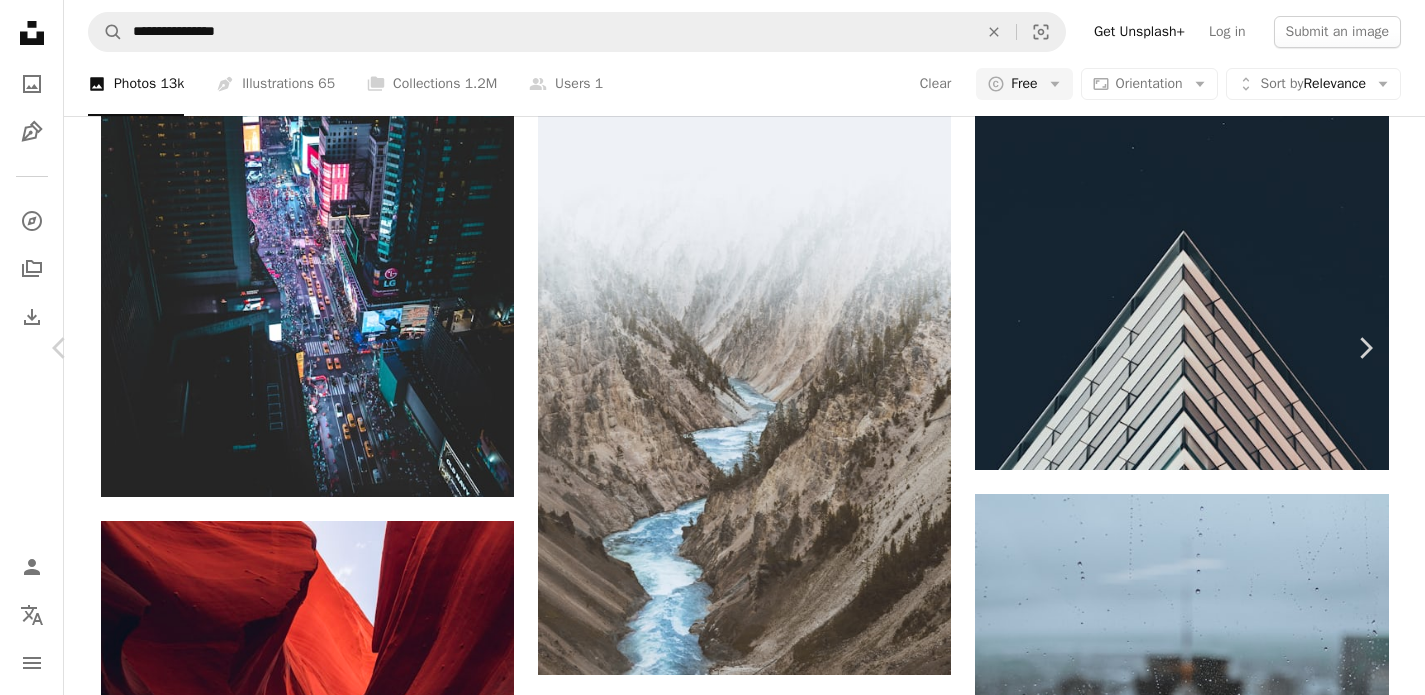 click on "An X shape Chevron left Chevron right [FIRST] [LAST] [FIRST] [LAST] A heart A plus sign Edit image   Plus sign for Unsplash+ Download free Chevron down Zoom in Views [NUMBER] Downloads [NUMBER] Featured in Photos ,  Architecture & Interiors ,  Wallpapers A forward-right arrow Share Info icon Info More Actions Is this real? Calendar outlined Published on  [DATE] Camera SONY, ILCE-6300 Safety Free to use under the  Unsplash License iphone wallpaper phone wallpaper ipad wallpaper building android wallpaper tablet wallpaper ipad pro wallpaper architecture green samsung wallpaper pattern night italy apple watch wallpaper minimalist wallpaper minimal star whatsapp wallpaper phone background shadow Creative Commons images Browse premium related images on iStock  |  Save 20% with code UNSPLASH20 View more on iStock  ↗ Related images A heart A plus sign [FIRST] [LAST] Available for hire A checkmark inside of a circle Arrow pointing down A heart A plus sign [FIRST] [LAST] Available for hire A heart A heart" at bounding box center [712, 4095] 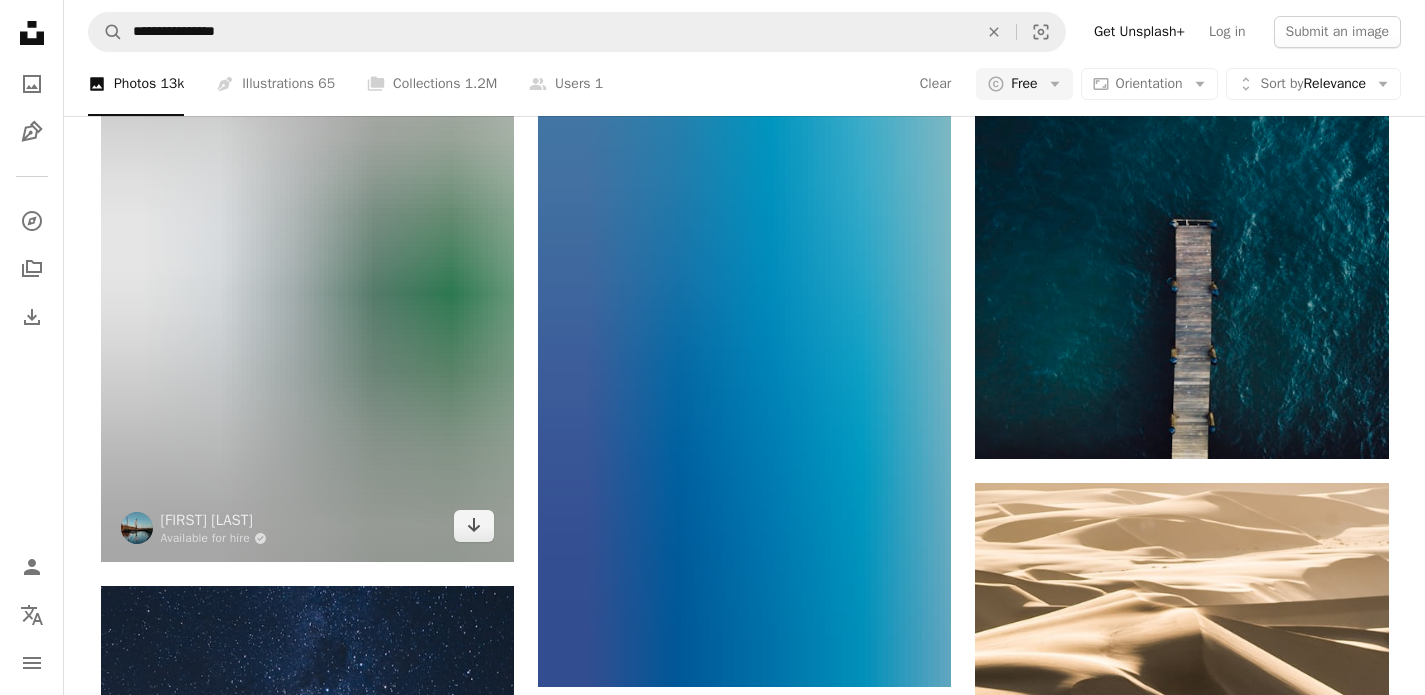 scroll, scrollTop: 11011, scrollLeft: 0, axis: vertical 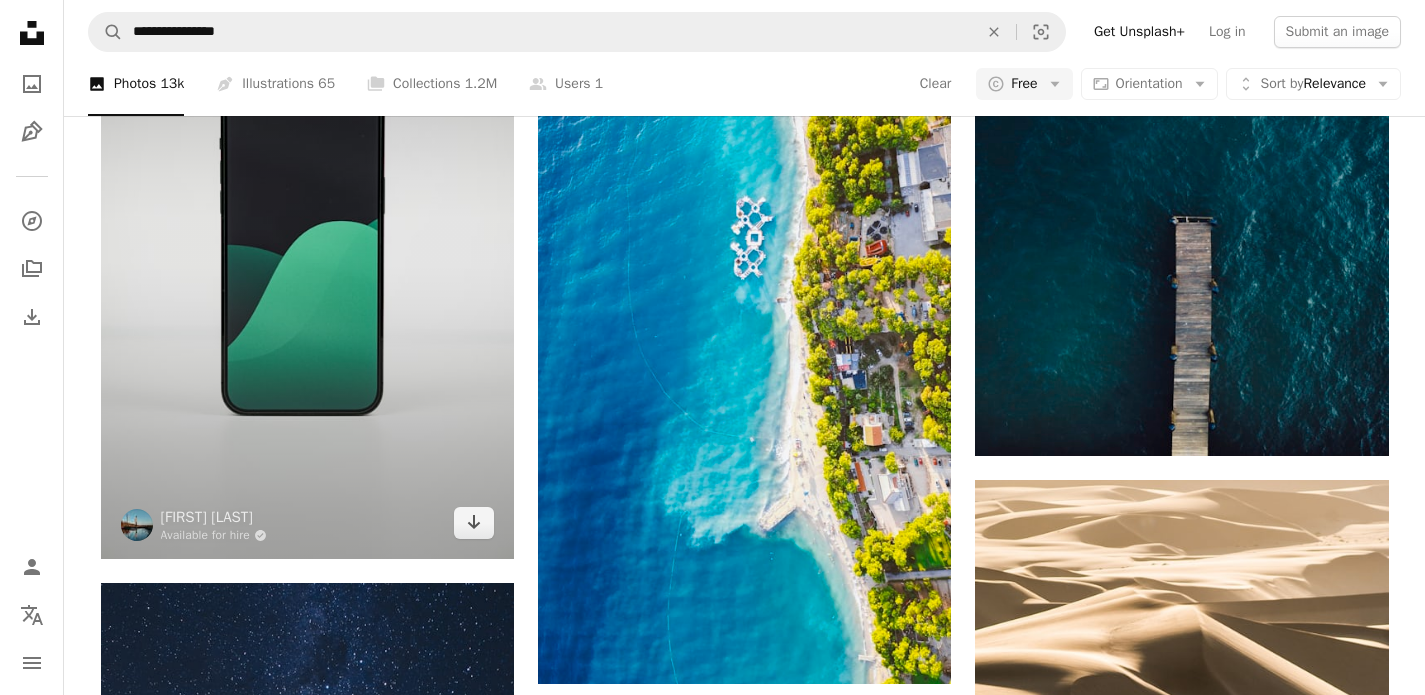 click at bounding box center (307, 249) 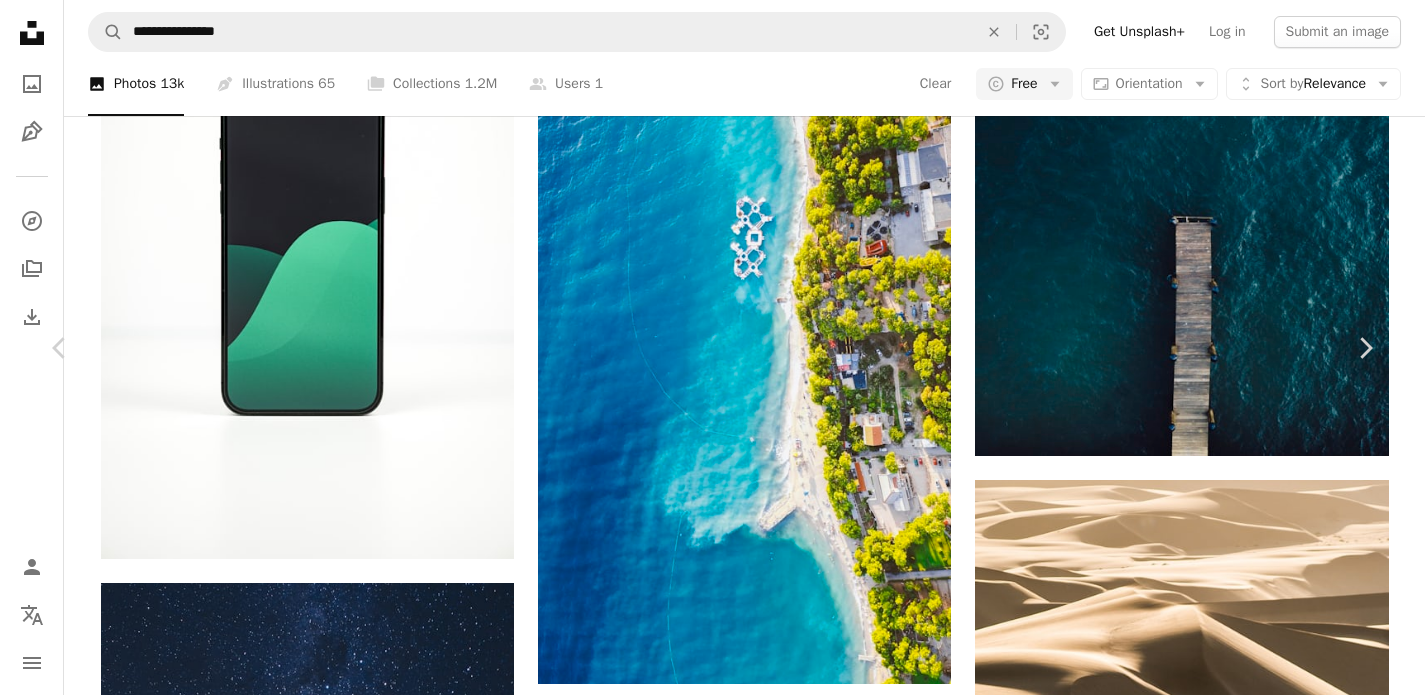 scroll, scrollTop: 4398, scrollLeft: 0, axis: vertical 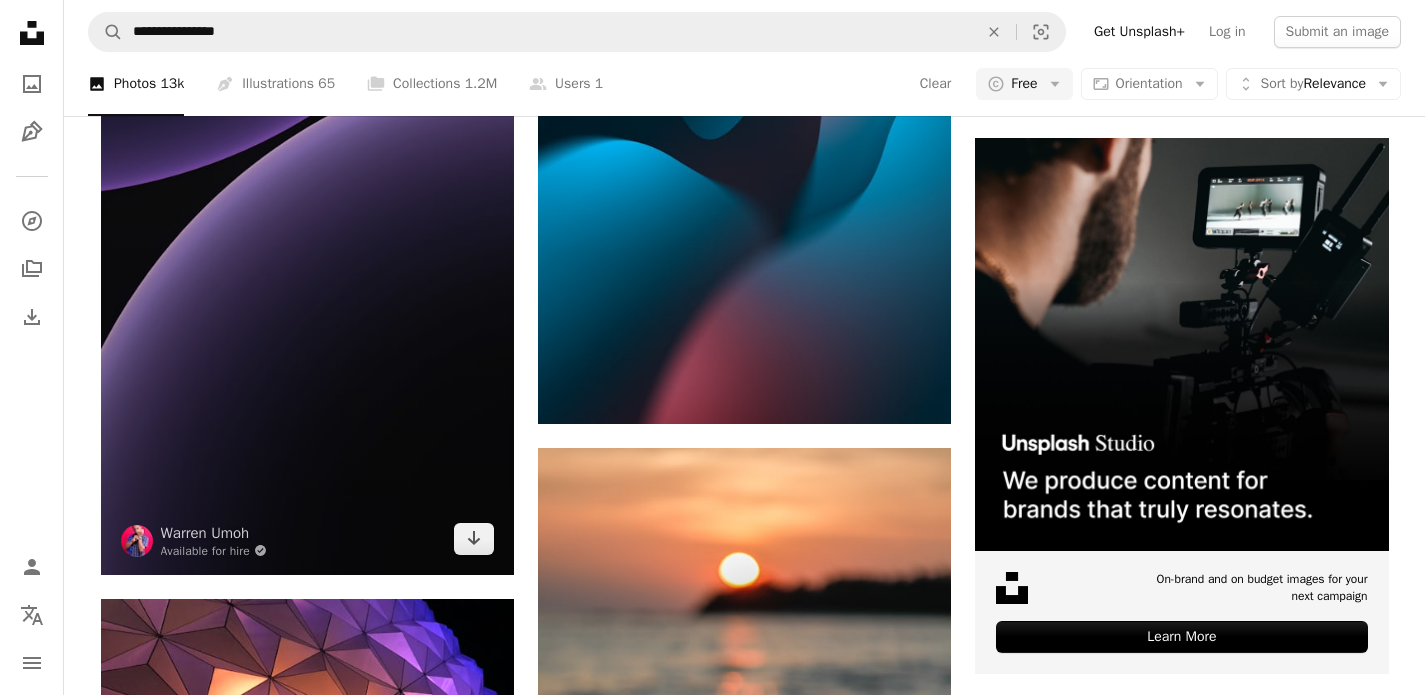 click at bounding box center [307, 127] 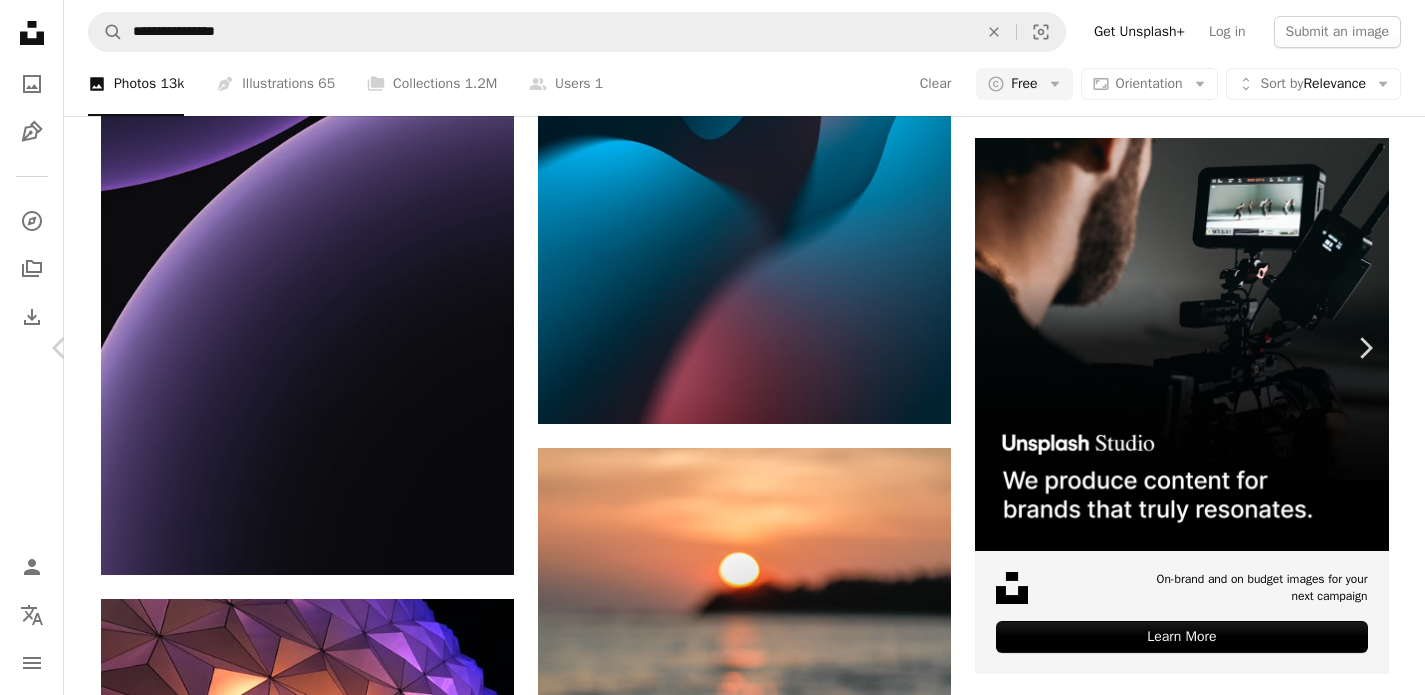scroll, scrollTop: 4557, scrollLeft: 0, axis: vertical 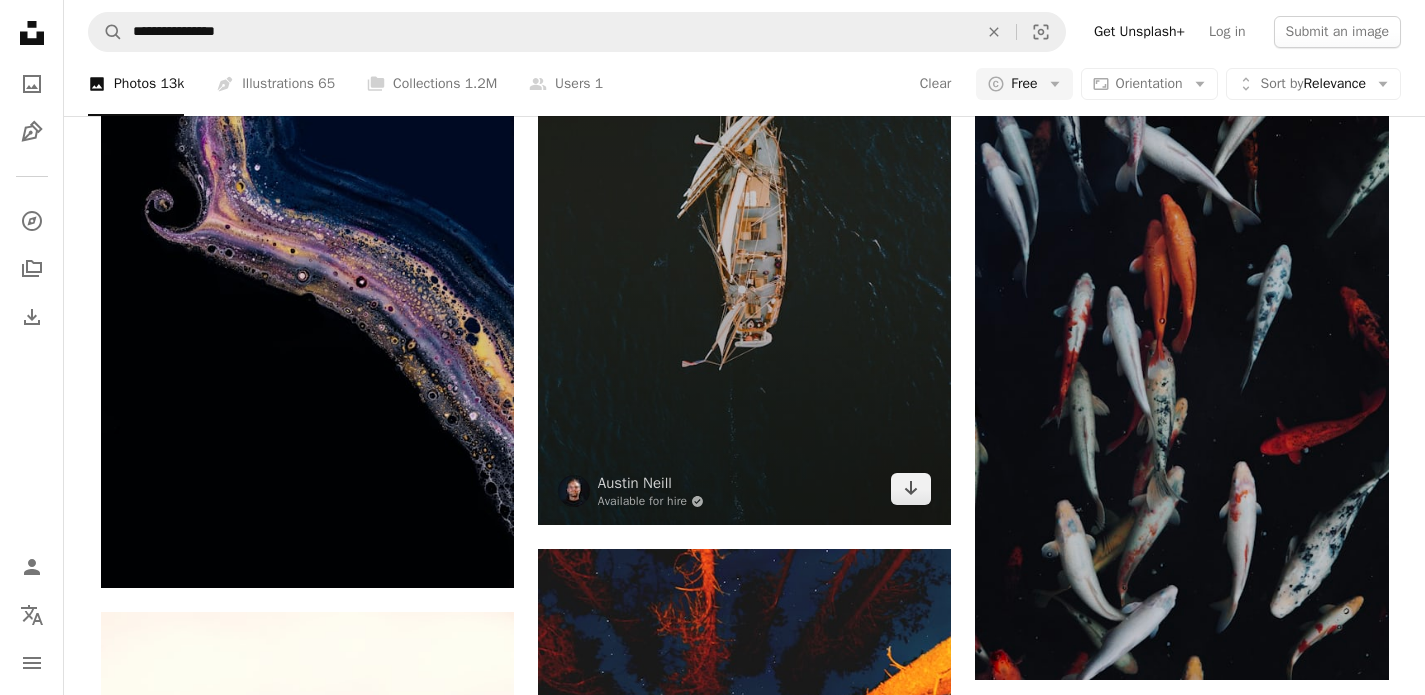 click at bounding box center [744, 205] 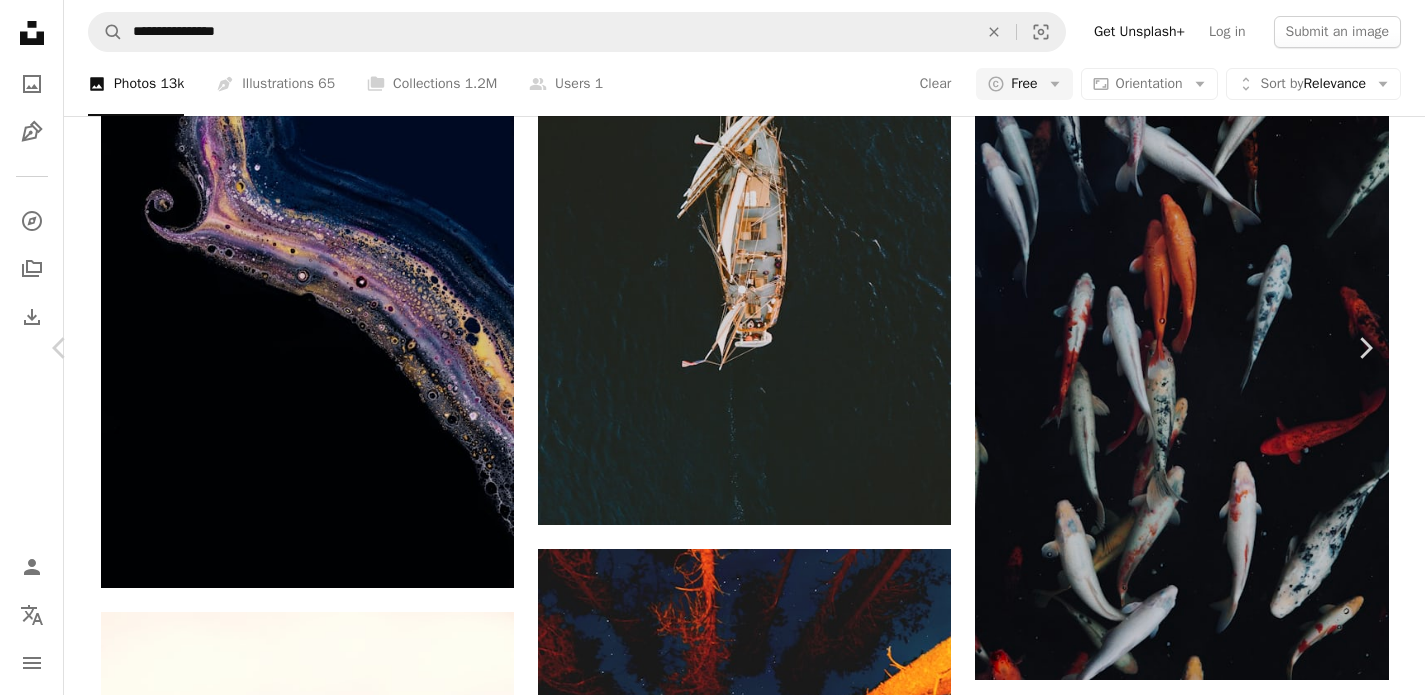 scroll, scrollTop: 24097, scrollLeft: 0, axis: vertical 